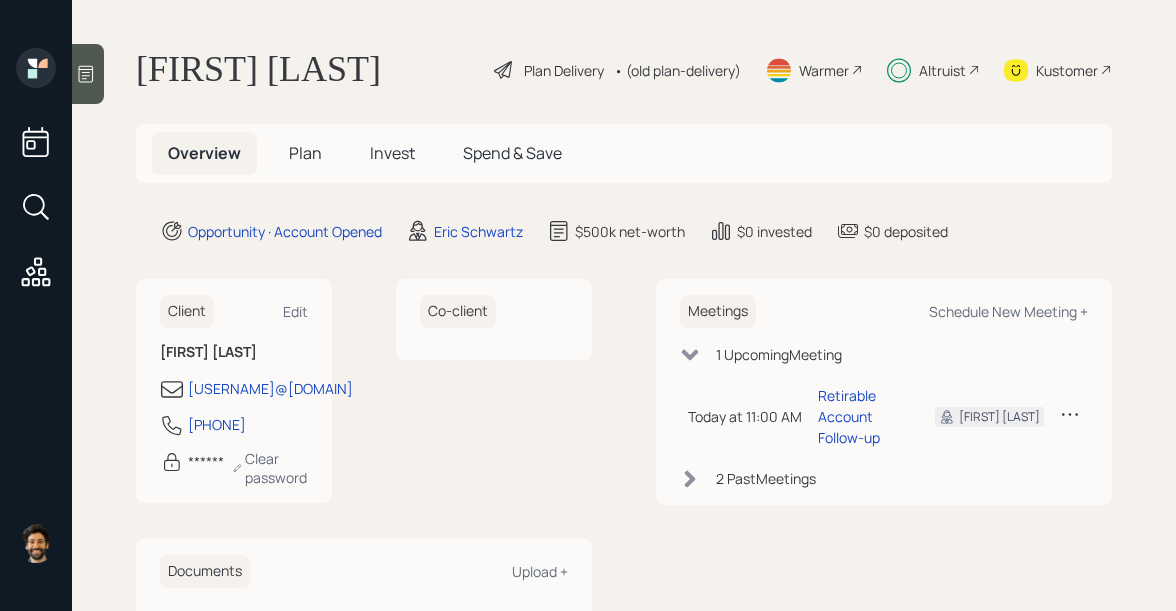 scroll, scrollTop: 0, scrollLeft: 0, axis: both 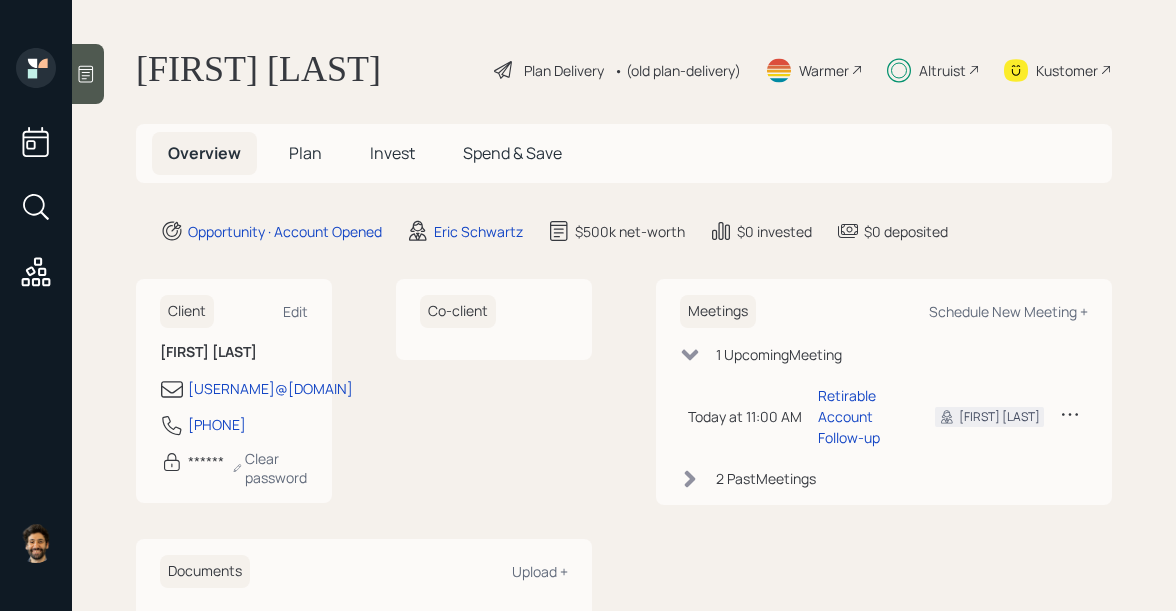 click on "Invest" at bounding box center (305, 153) 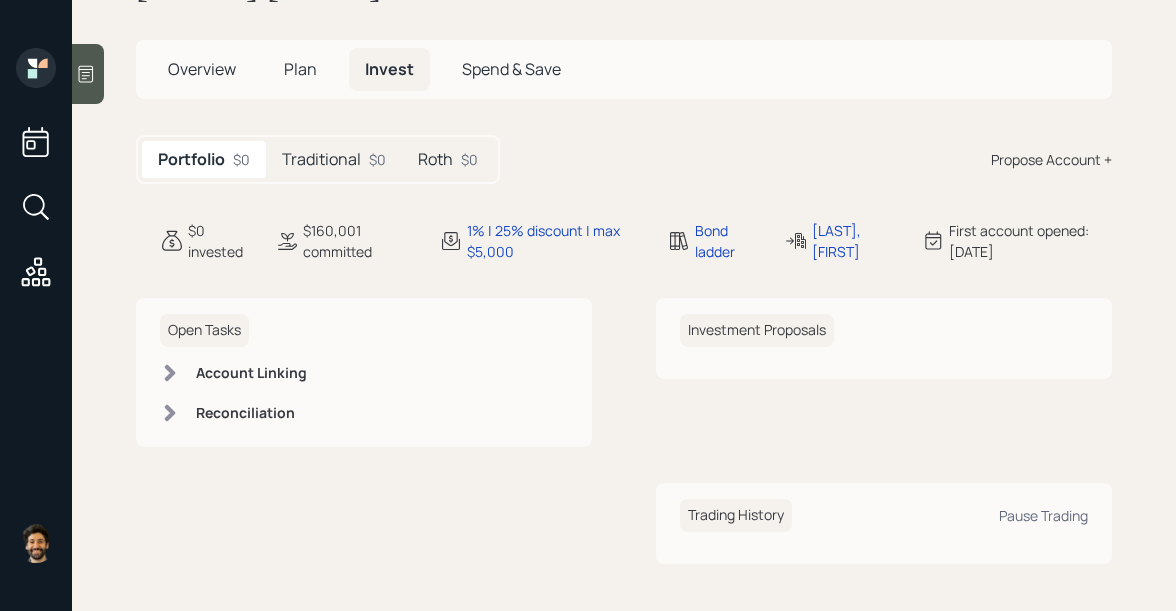 scroll, scrollTop: 77, scrollLeft: 0, axis: vertical 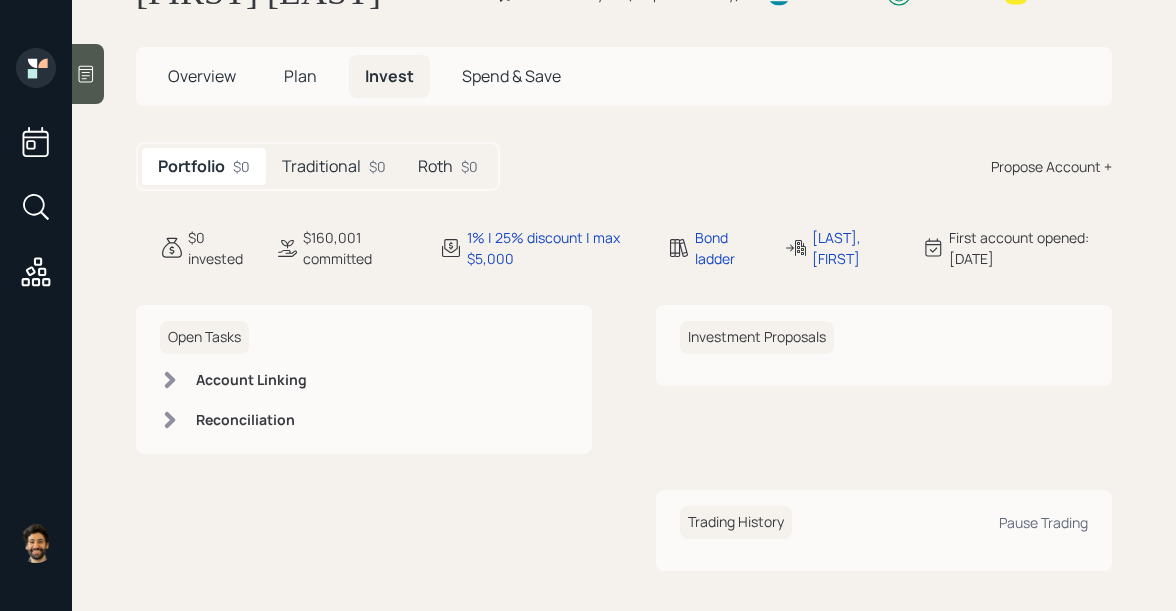 click on "Traditional" at bounding box center [321, 166] 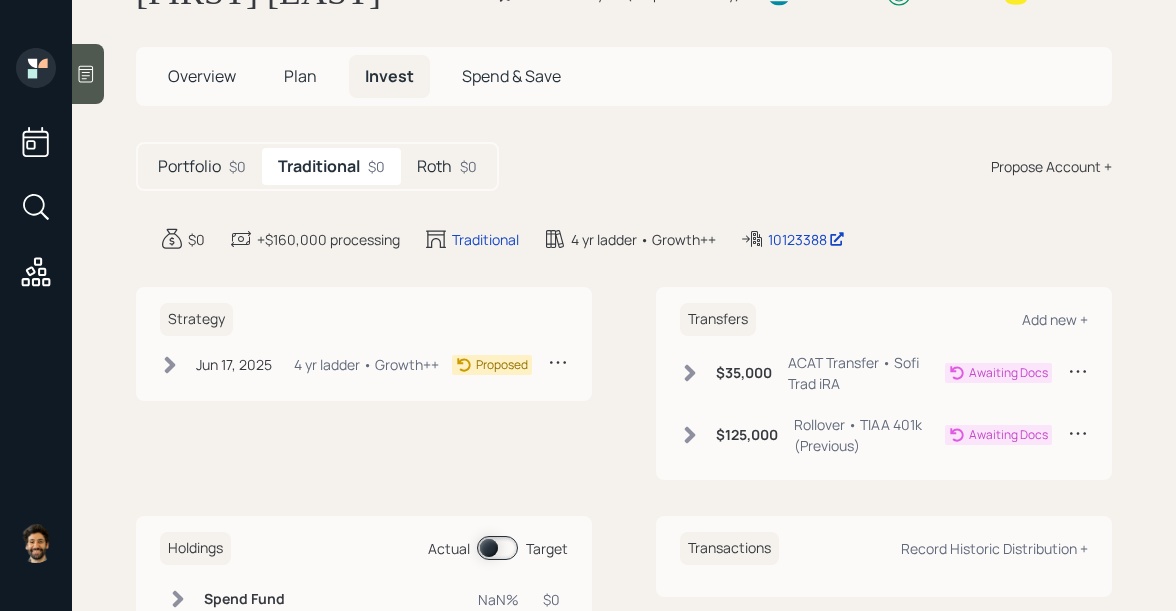 click on "Roth" at bounding box center (189, 166) 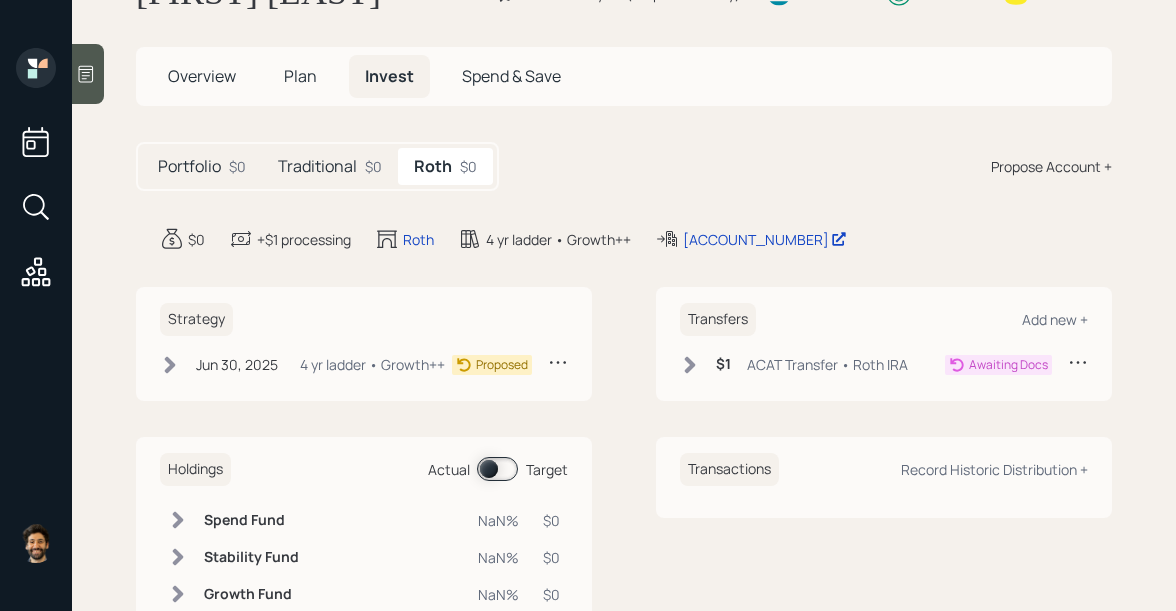 click on "Traditional" at bounding box center [189, 166] 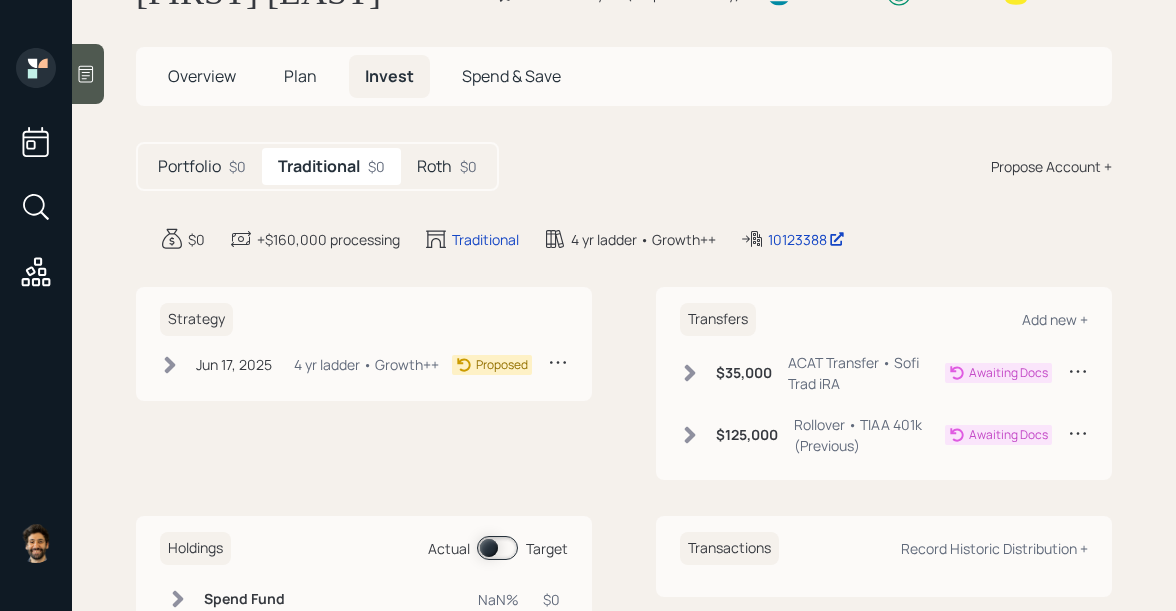 click on "Roth $0" at bounding box center (447, 166) 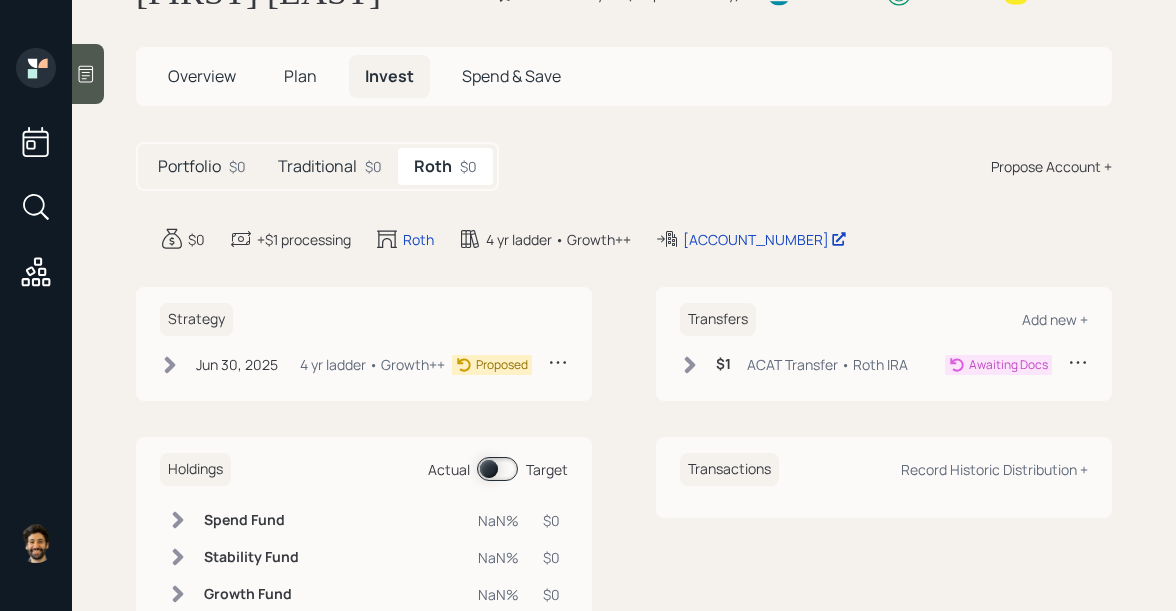 click on "Traditional $0" at bounding box center [330, 166] 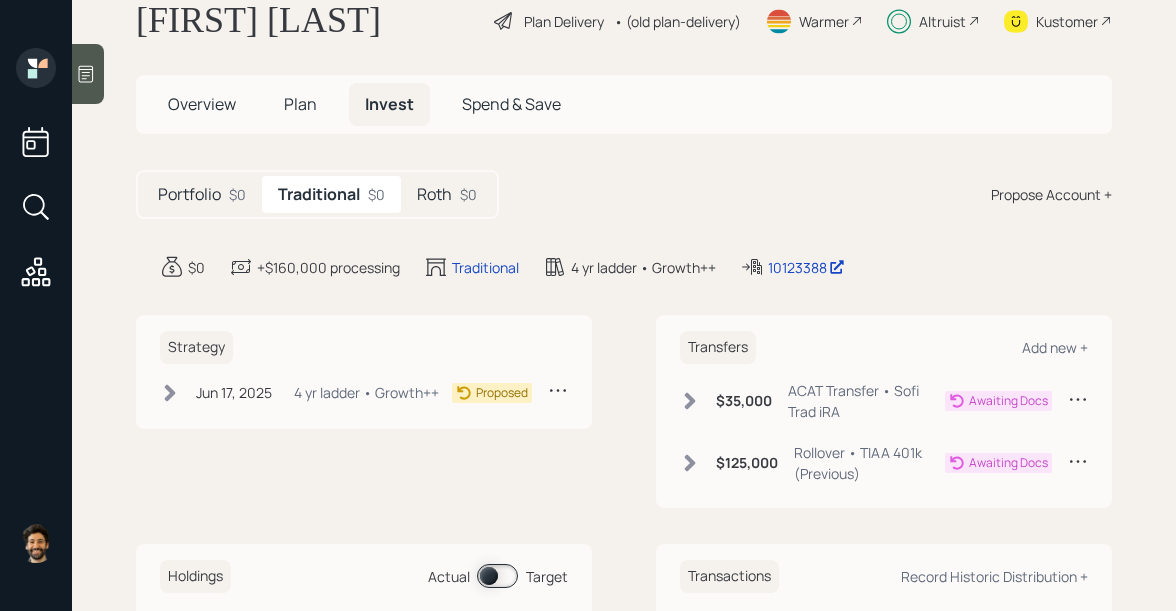 scroll, scrollTop: 0, scrollLeft: 0, axis: both 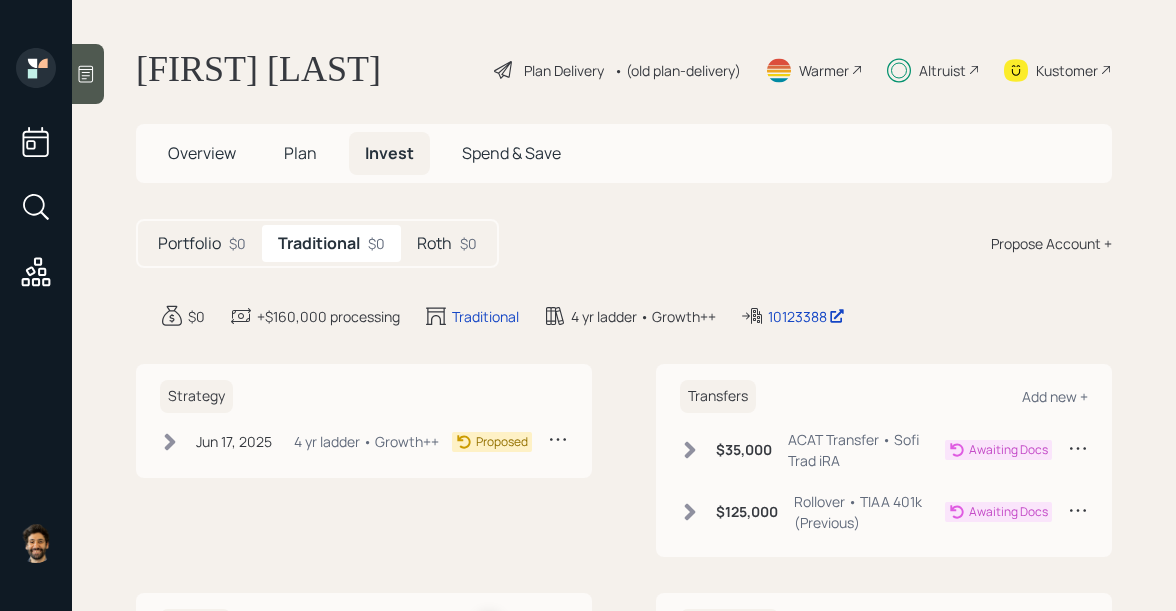 click at bounding box center [857, 70] 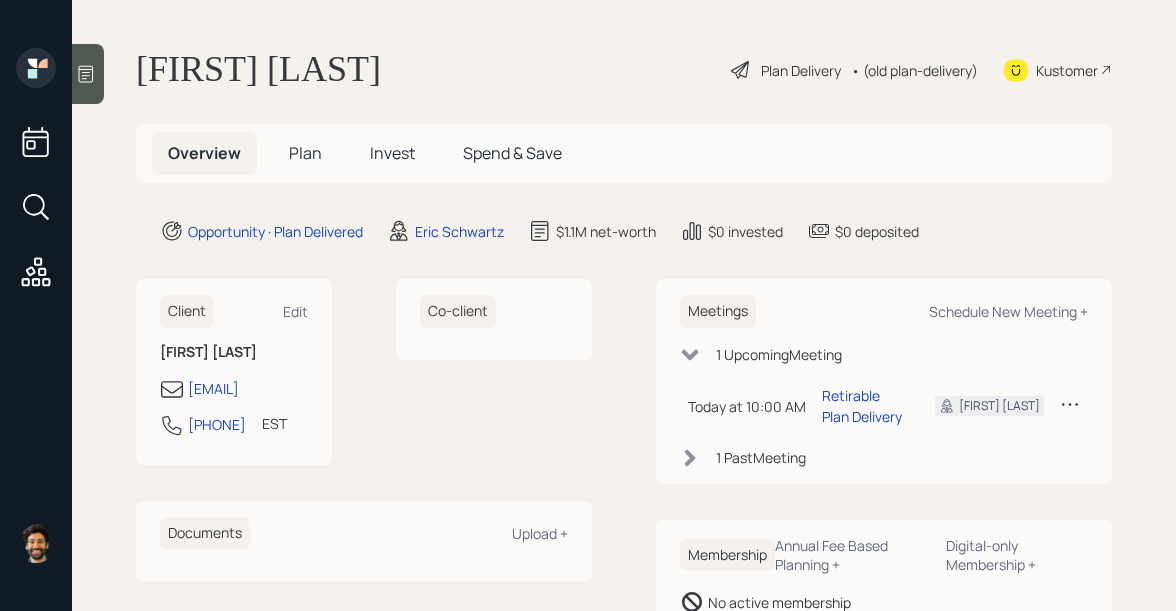 scroll, scrollTop: 0, scrollLeft: 0, axis: both 